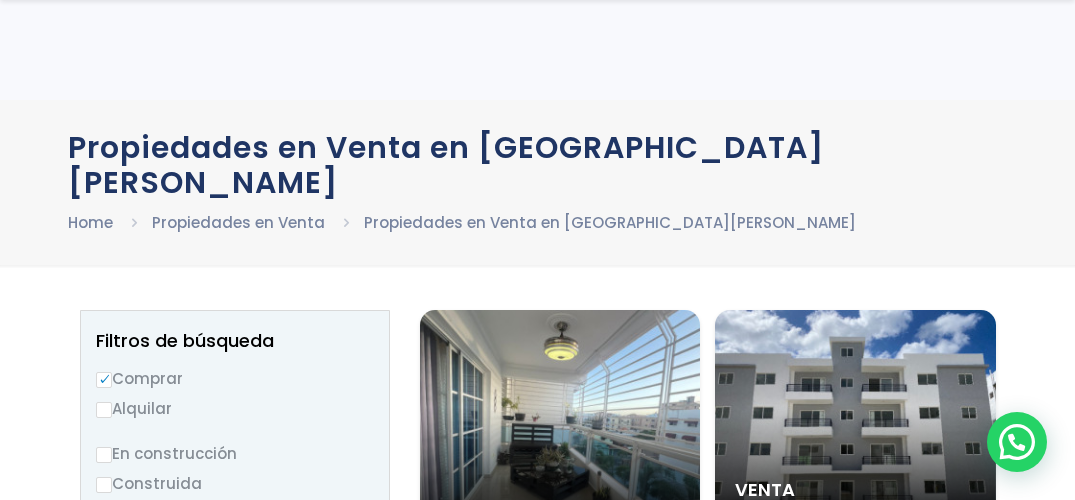 select 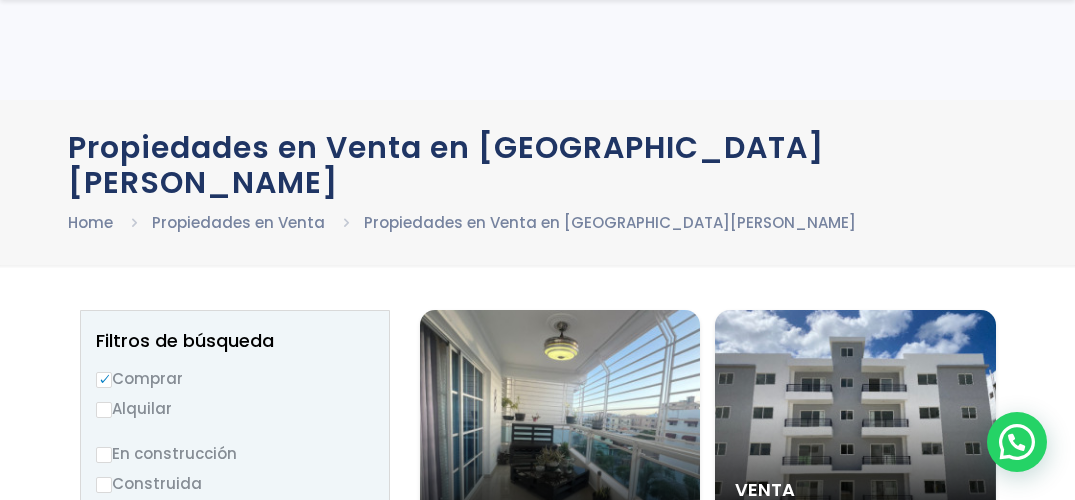 scroll, scrollTop: 53, scrollLeft: 0, axis: vertical 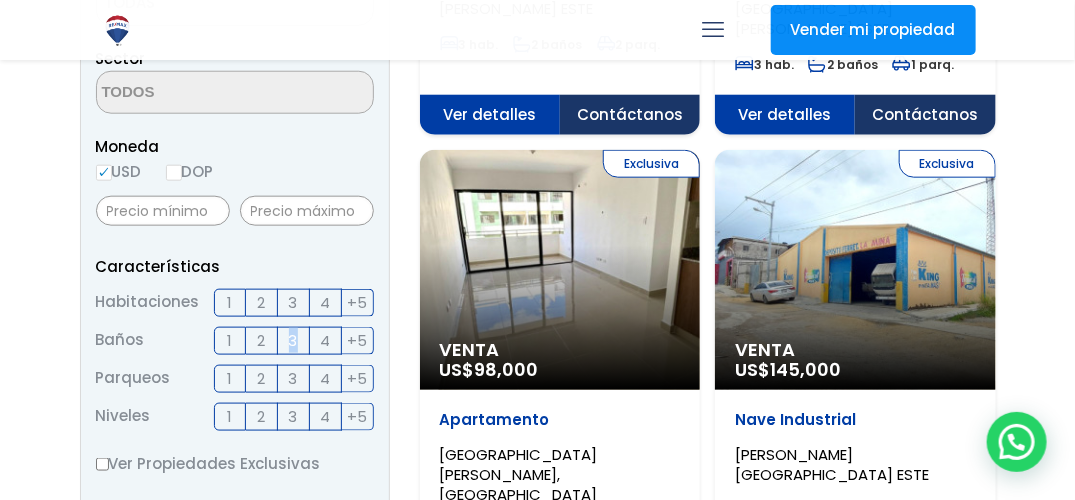 drag, startPoint x: 297, startPoint y: 310, endPoint x: 276, endPoint y: 305, distance: 21.587032 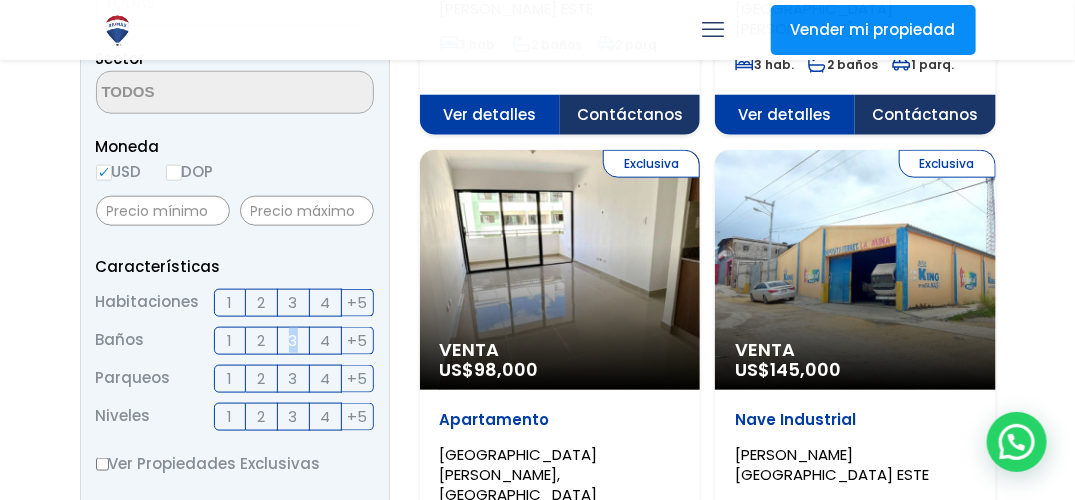 click on "1
2
3
4
+5" at bounding box center [294, 341] 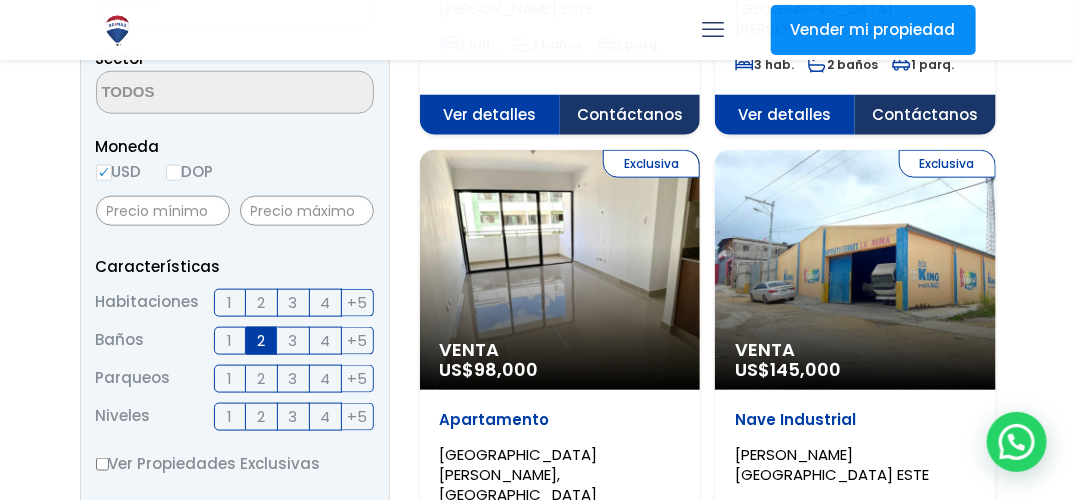 click on "3" at bounding box center [294, 303] 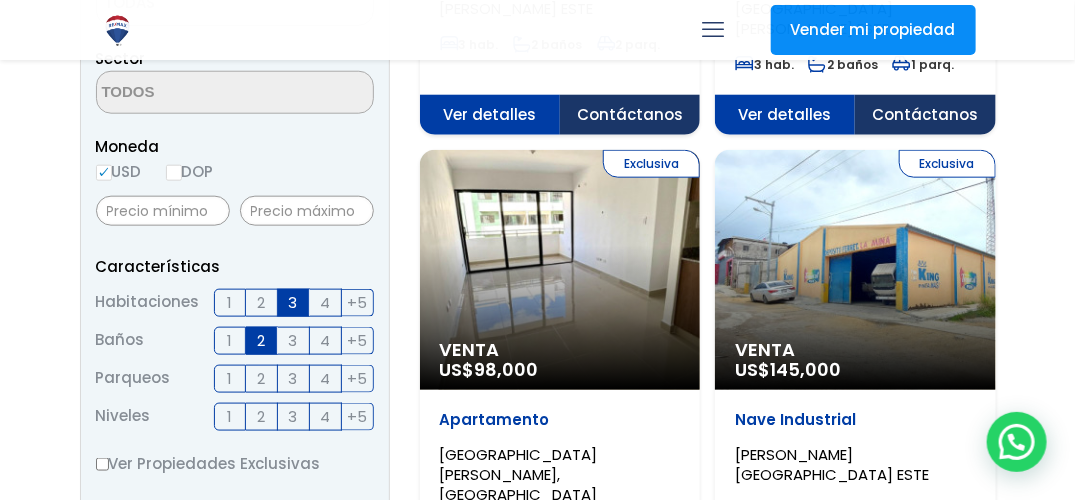 click on "1" at bounding box center (230, 417) 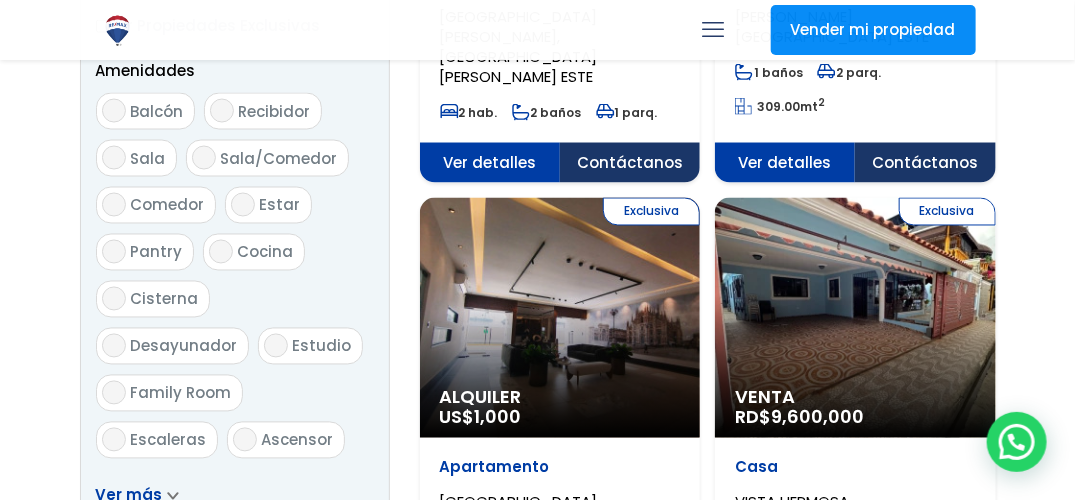 scroll, scrollTop: 646, scrollLeft: 0, axis: vertical 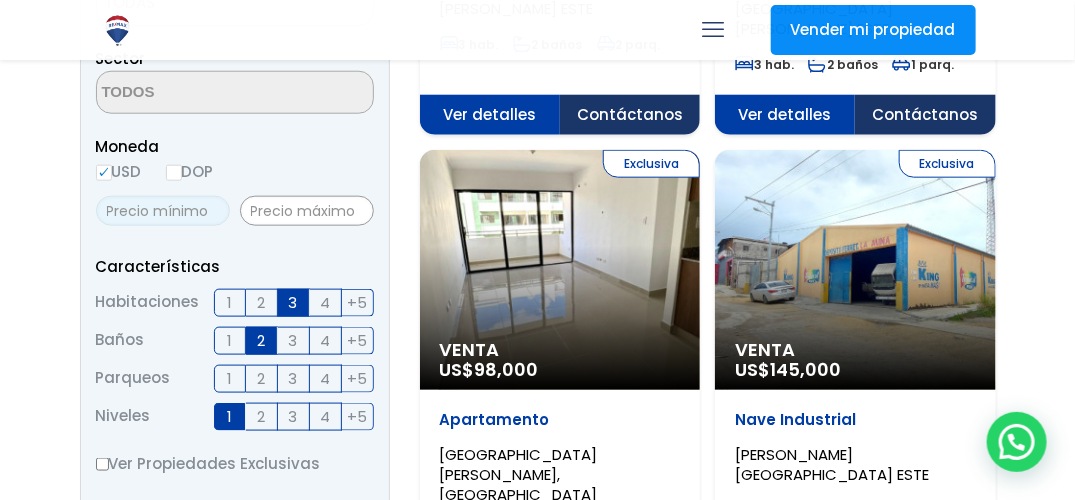 click at bounding box center (163, 211) 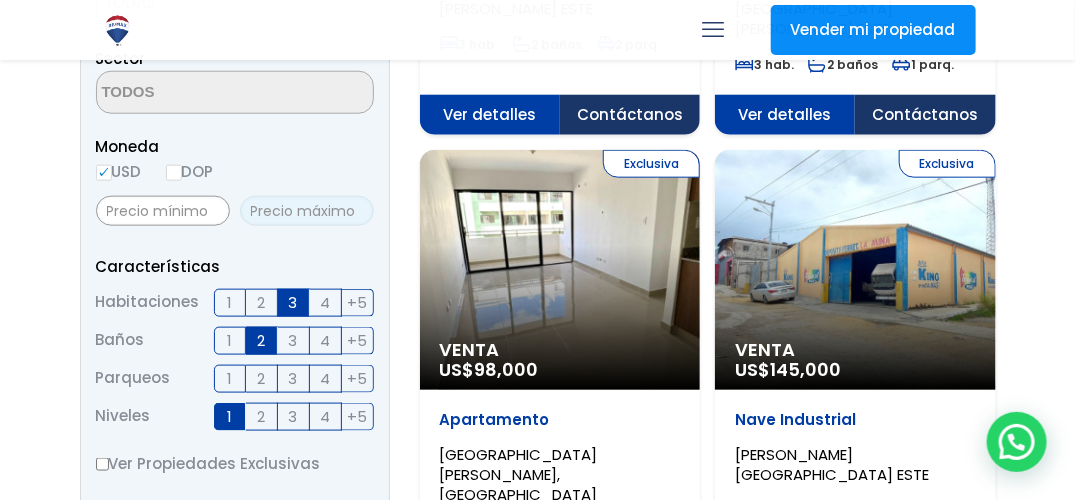 drag, startPoint x: 278, startPoint y: 167, endPoint x: 305, endPoint y: 183, distance: 31.38471 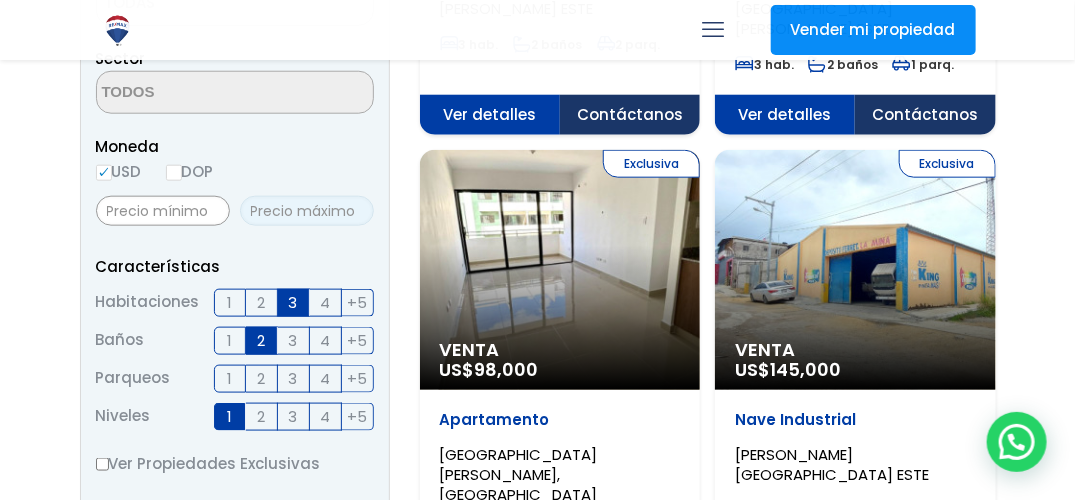 click at bounding box center (307, 211) 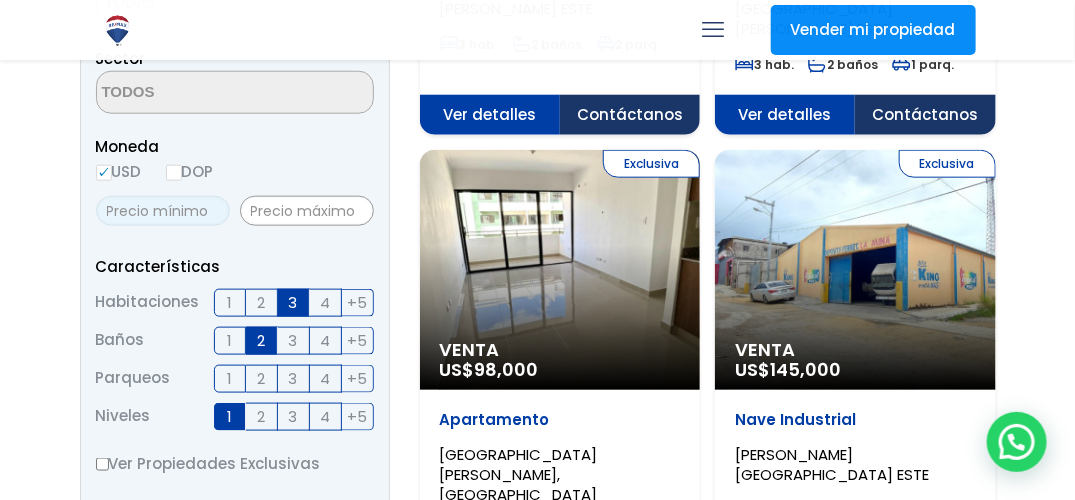 click at bounding box center (163, 211) 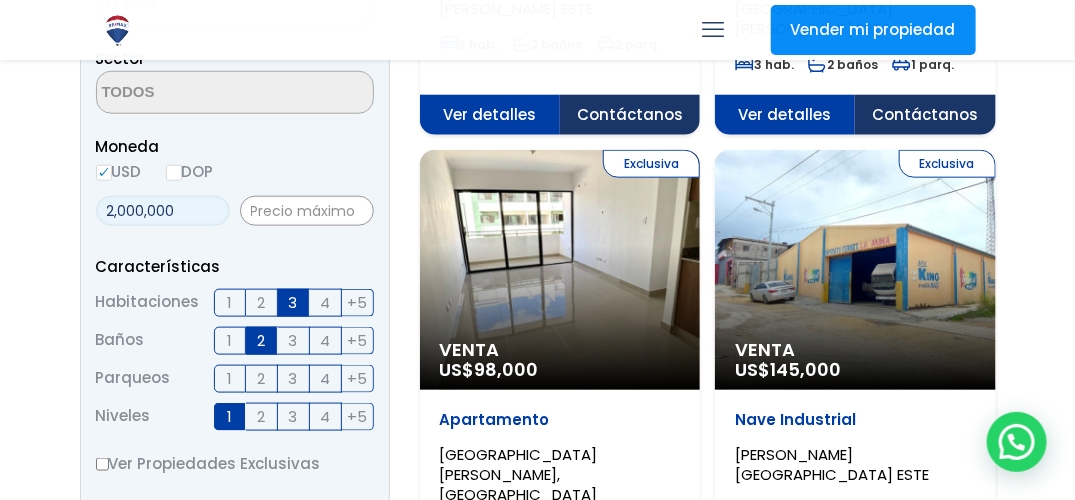 type on "2,000,000" 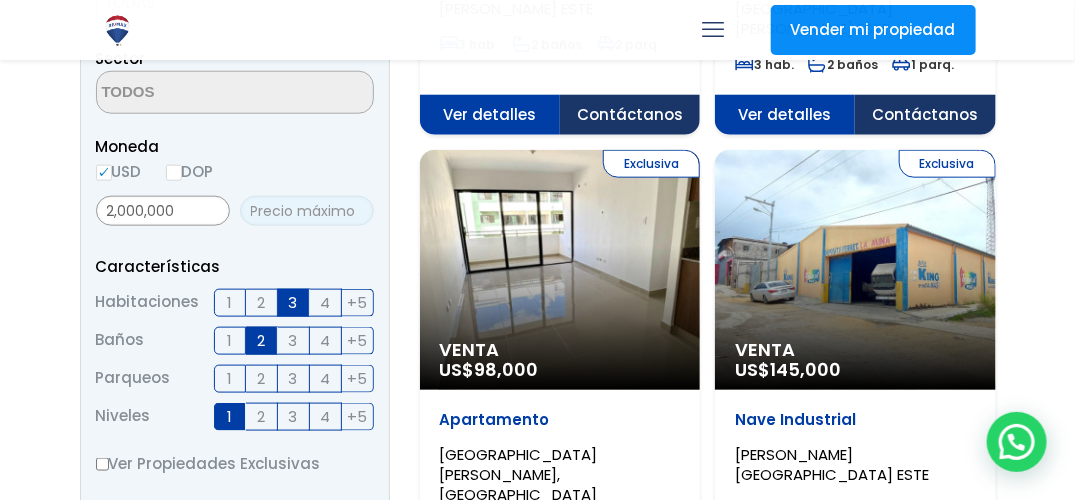 click at bounding box center (307, 211) 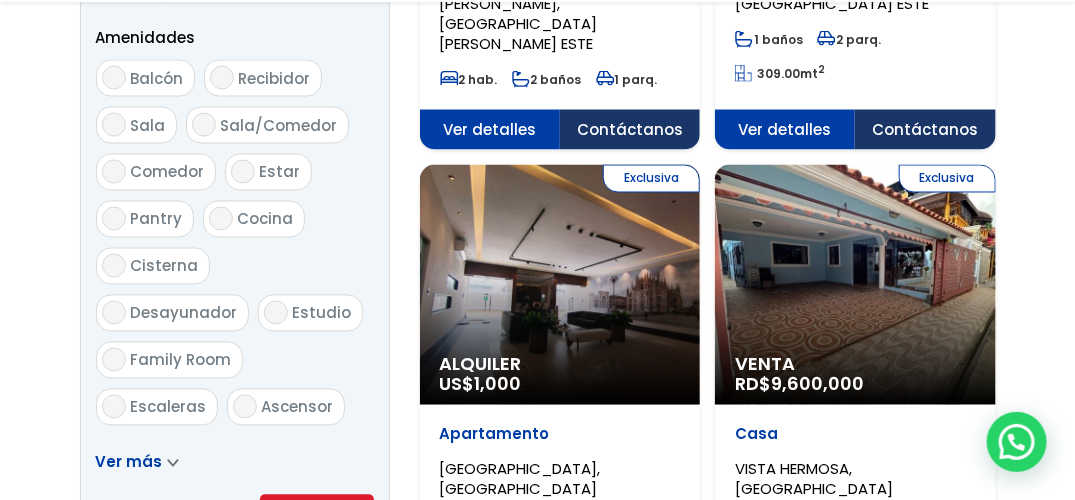 scroll, scrollTop: 1312, scrollLeft: 0, axis: vertical 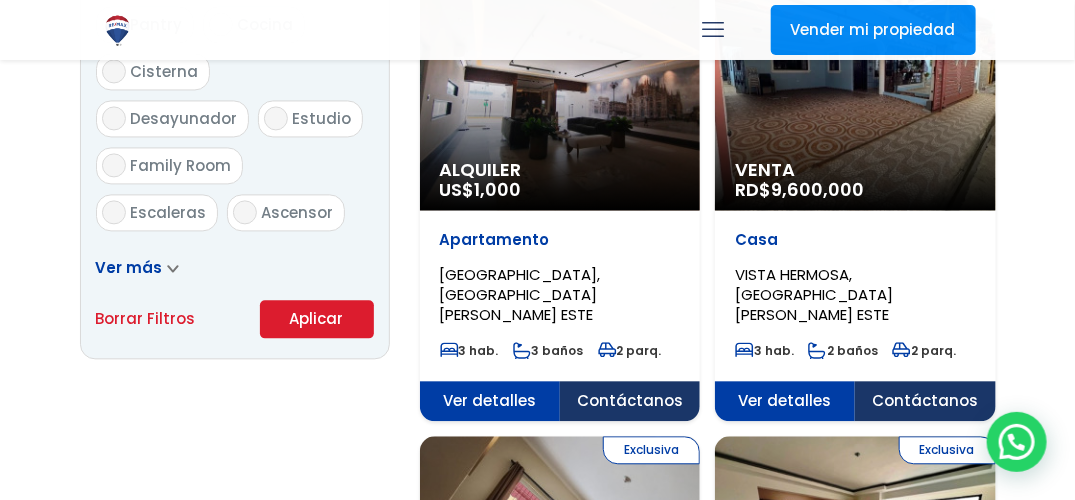 type on "4,000,000" 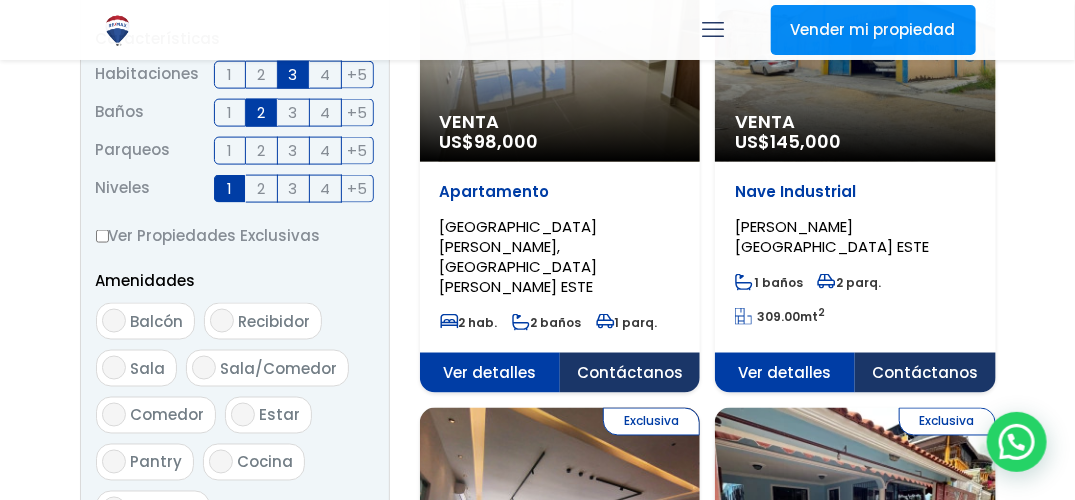 scroll, scrollTop: 437, scrollLeft: 0, axis: vertical 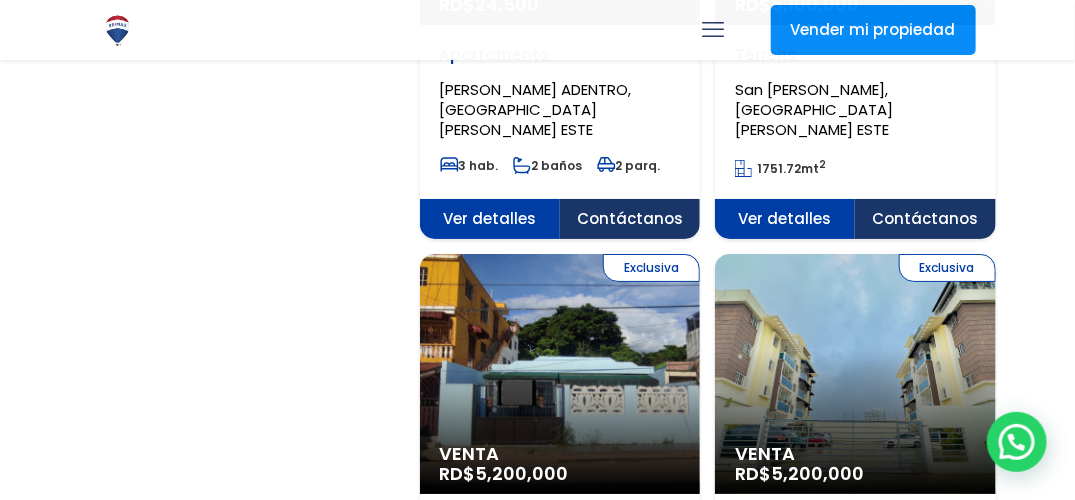 click on "Exclusiva
Venta
RD$  5,200,000" at bounding box center [560, -2019] 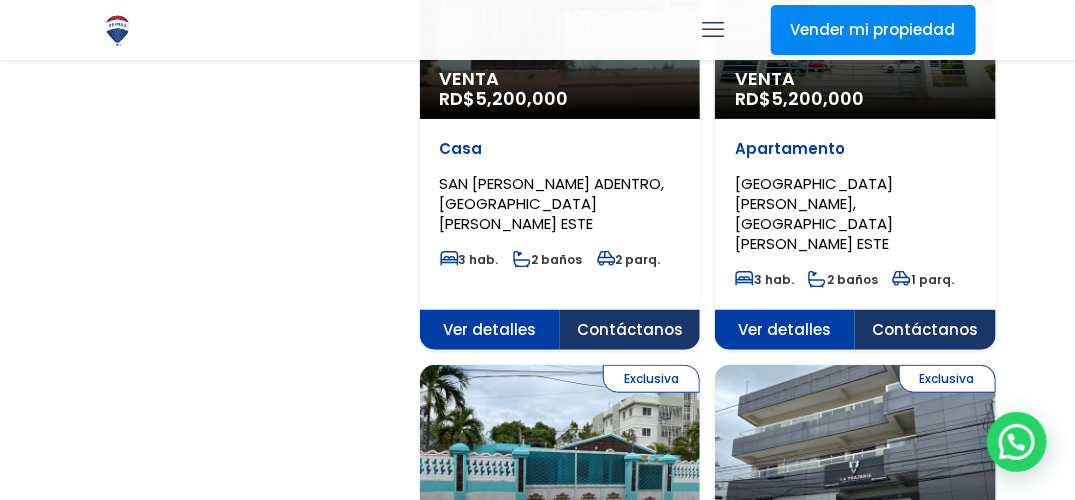 scroll, scrollTop: 2877, scrollLeft: 0, axis: vertical 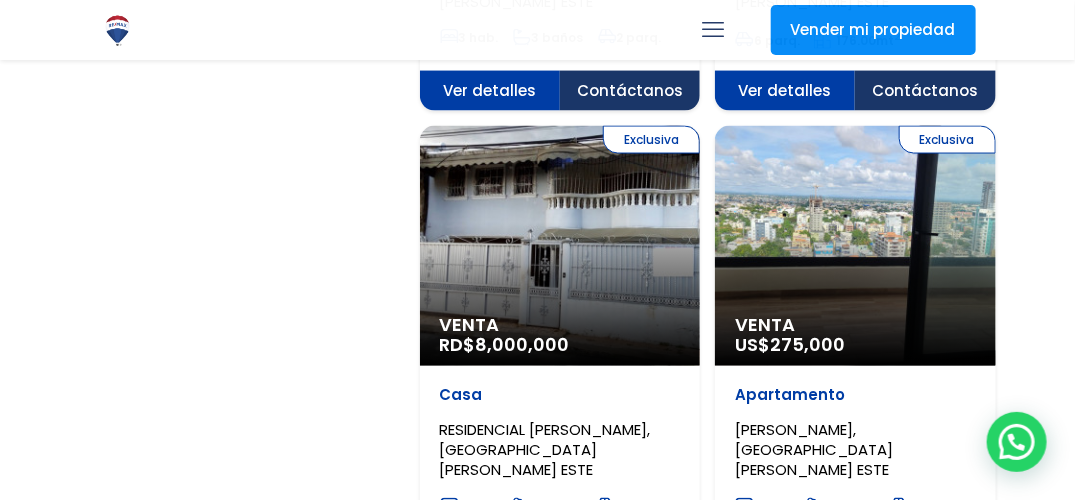click on "2" at bounding box center (670, 642) 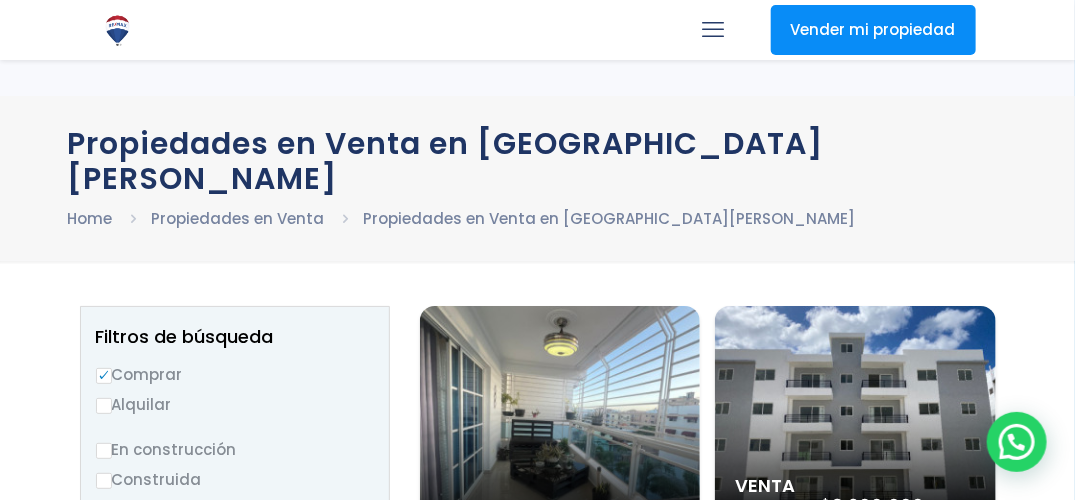 scroll, scrollTop: 0, scrollLeft: 0, axis: both 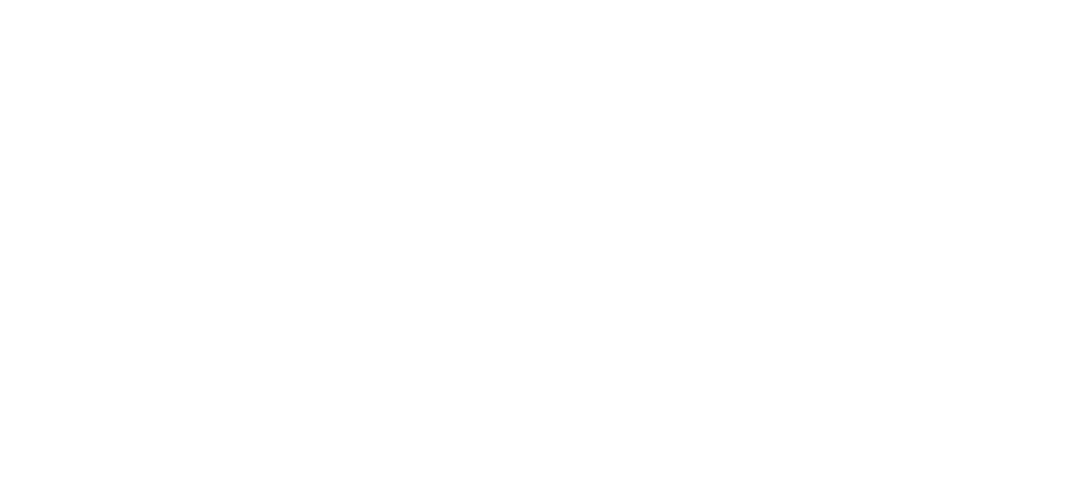 select 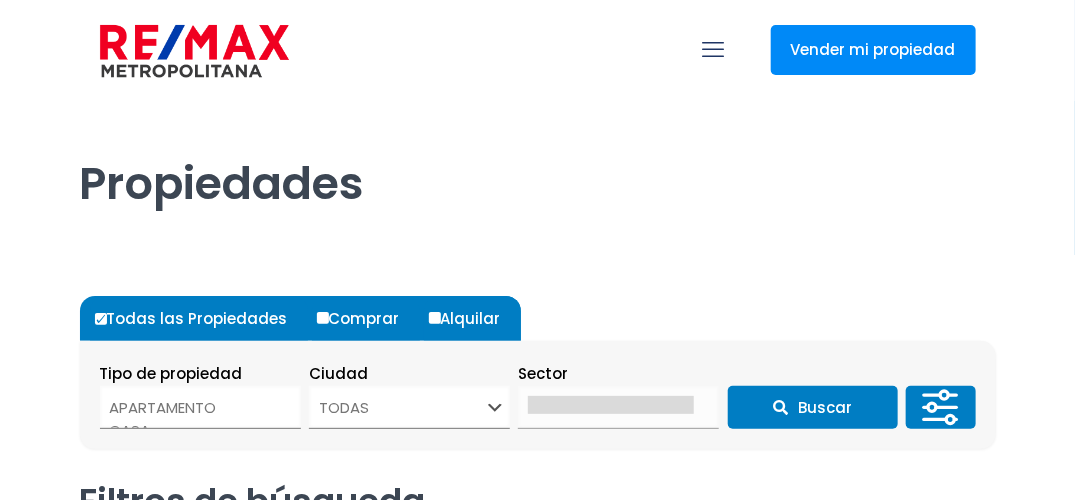 scroll, scrollTop: 0, scrollLeft: 0, axis: both 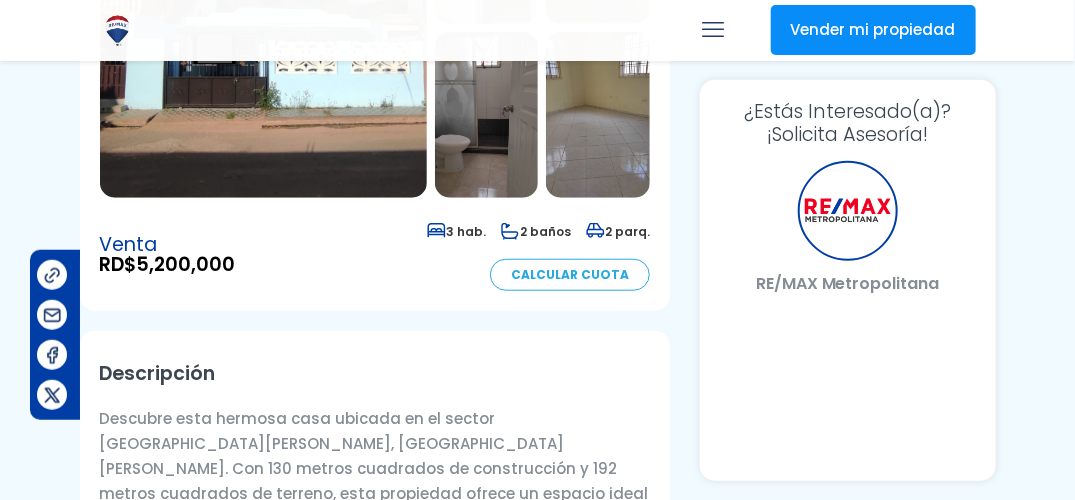 select on "DO" 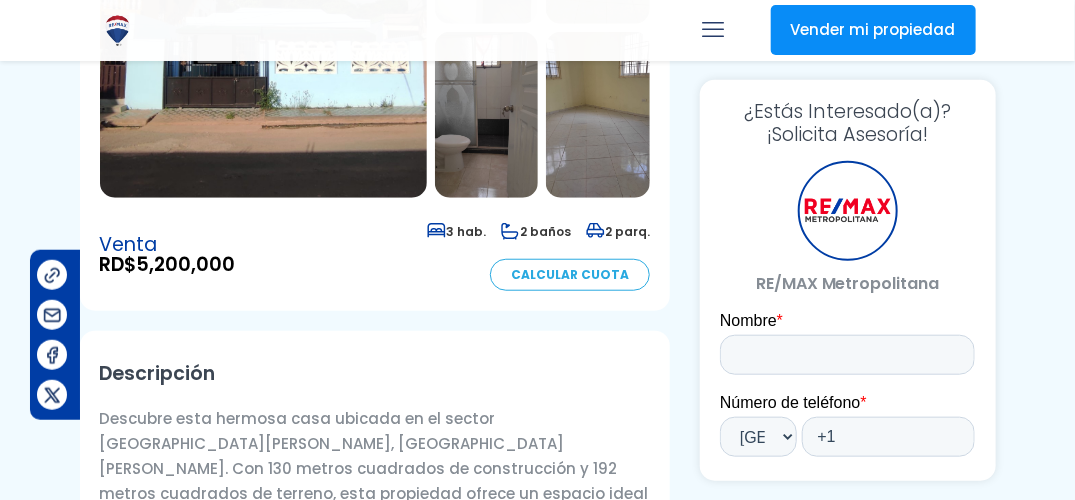 scroll, scrollTop: 0, scrollLeft: 0, axis: both 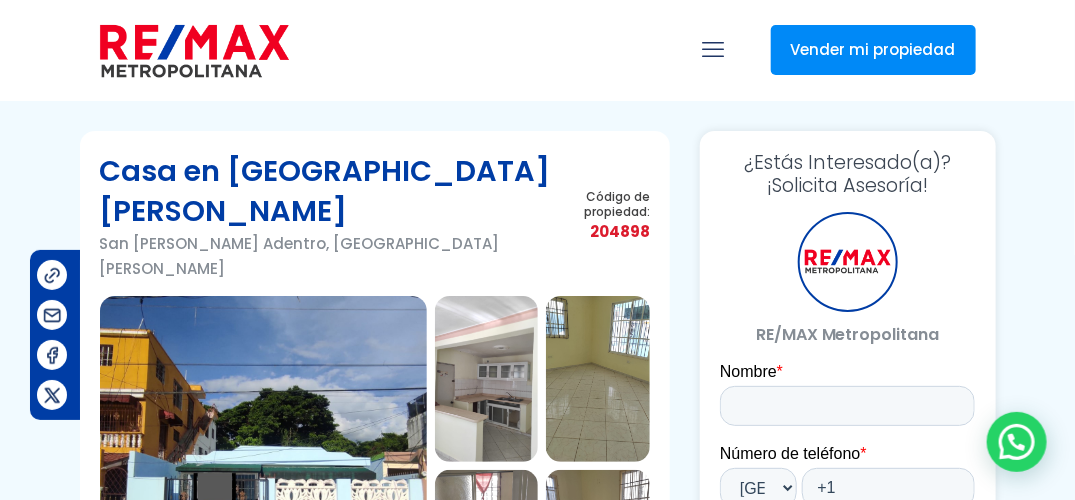 click at bounding box center (487, 379) 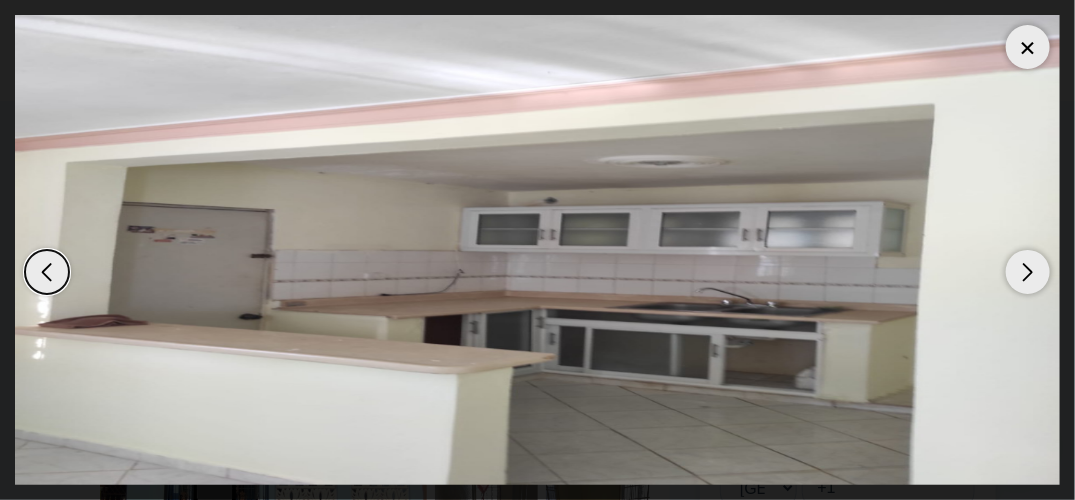 click at bounding box center (1028, 272) 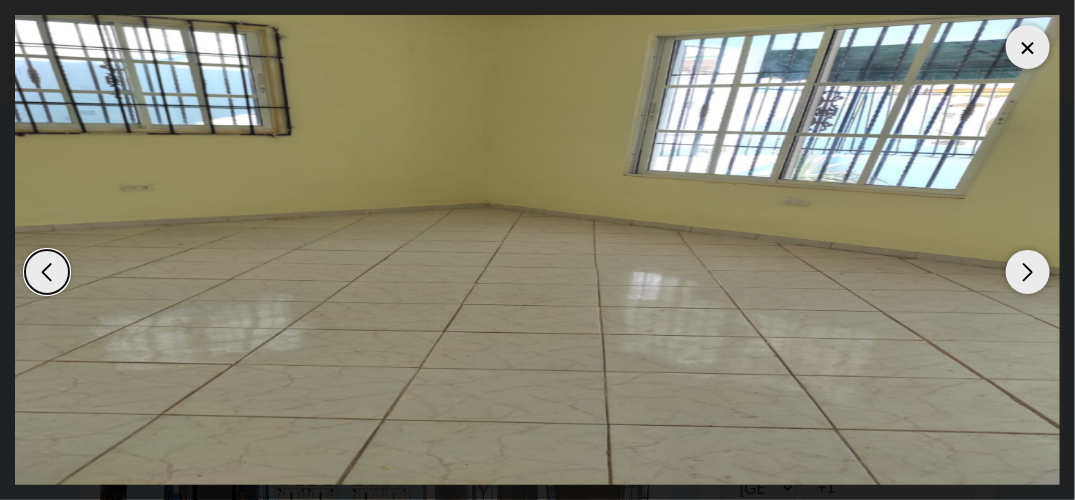 click at bounding box center [1028, 272] 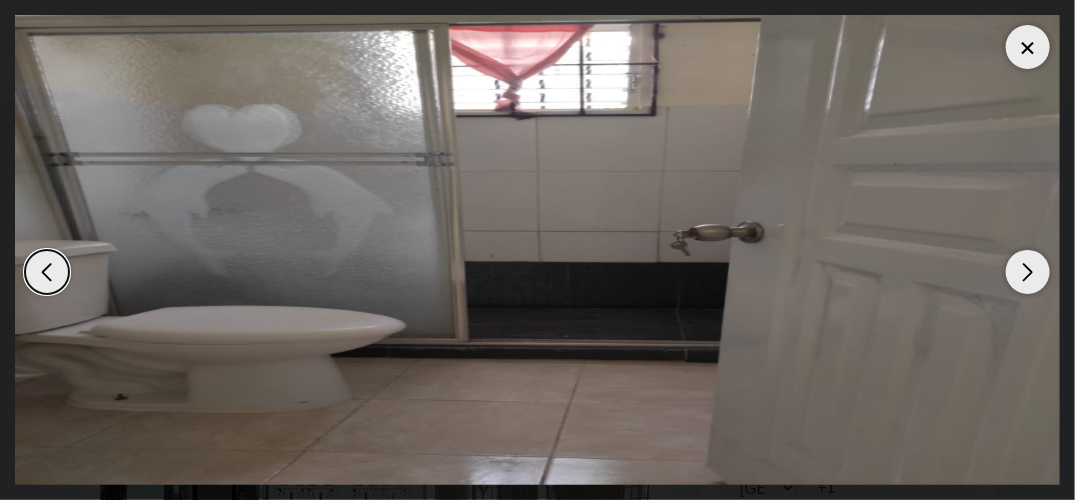 click at bounding box center [1028, 272] 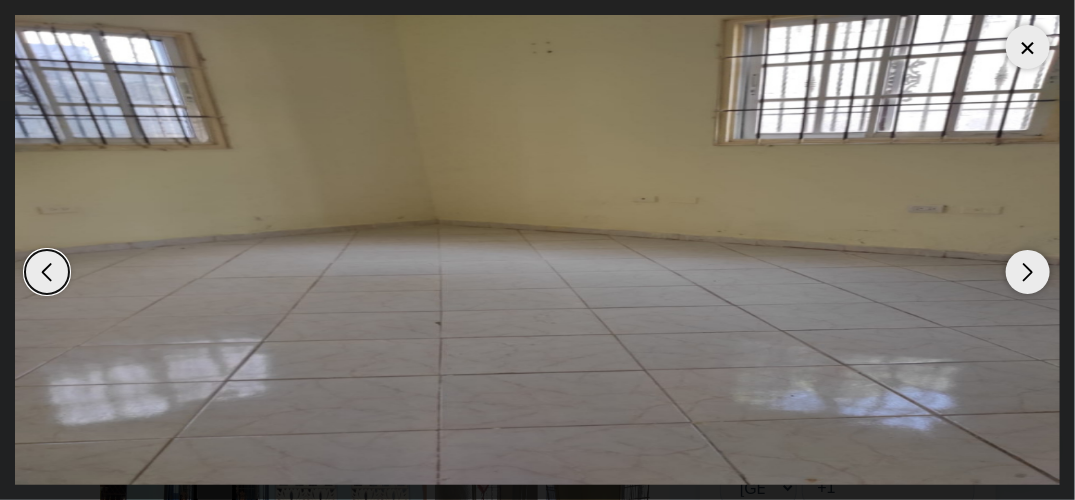 click at bounding box center [1028, 272] 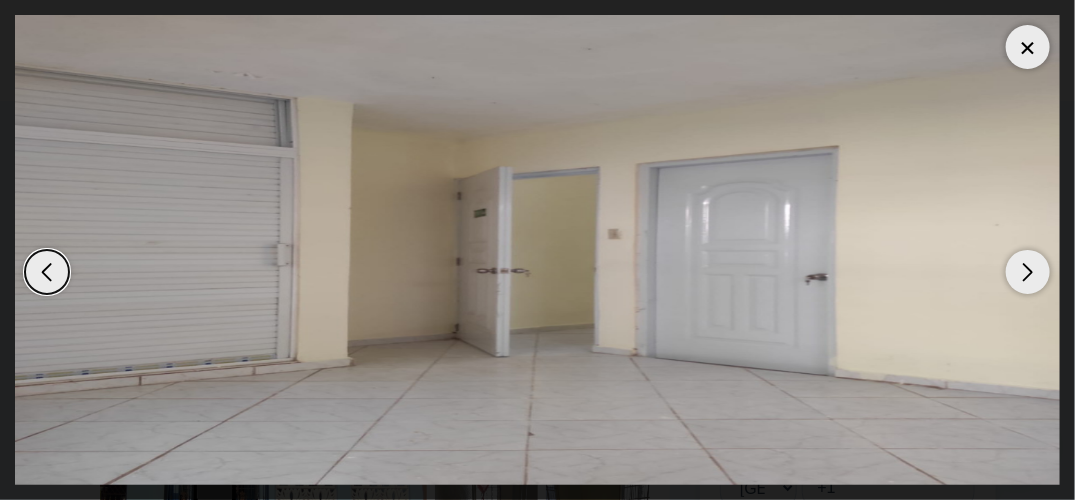 click at bounding box center [1028, 272] 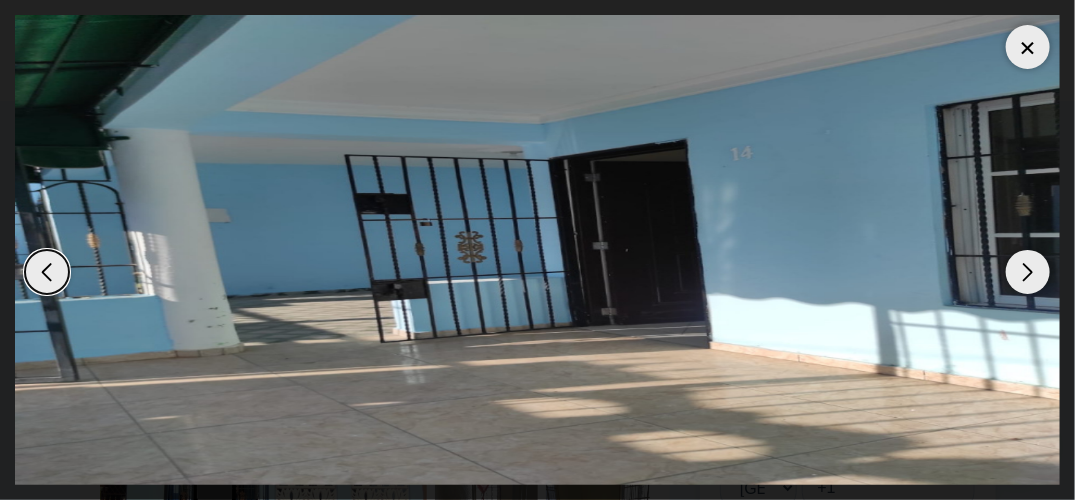 click at bounding box center (1028, 272) 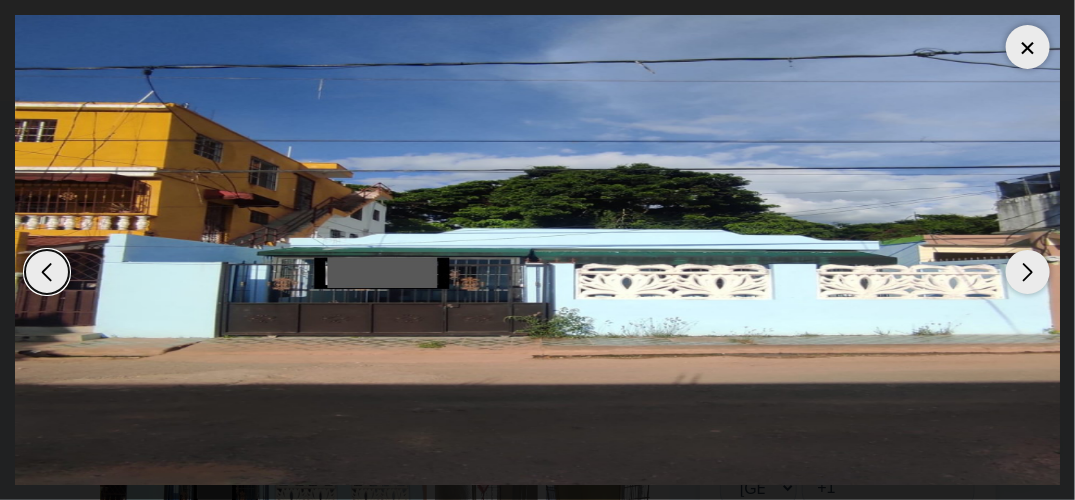 click at bounding box center [1028, 272] 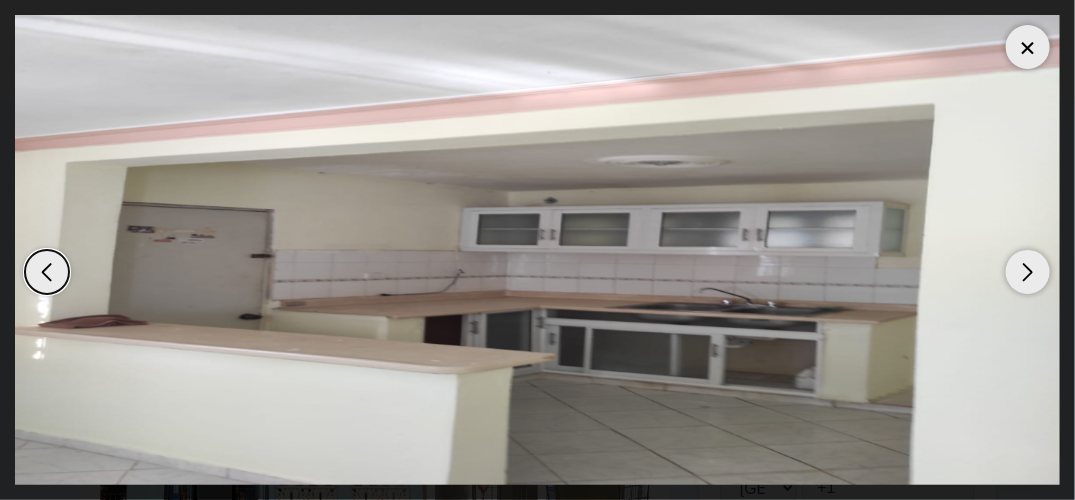 click at bounding box center (1028, 47) 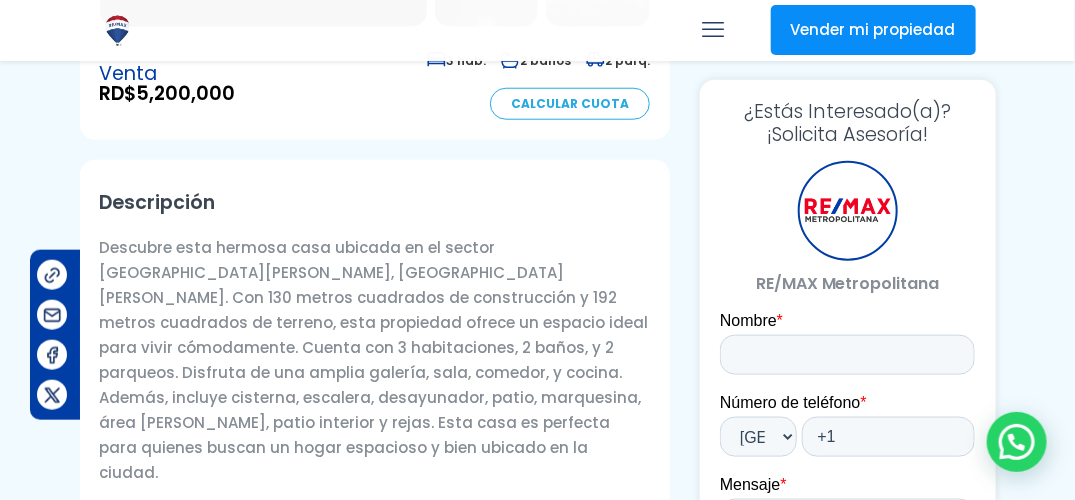 scroll, scrollTop: 642, scrollLeft: 0, axis: vertical 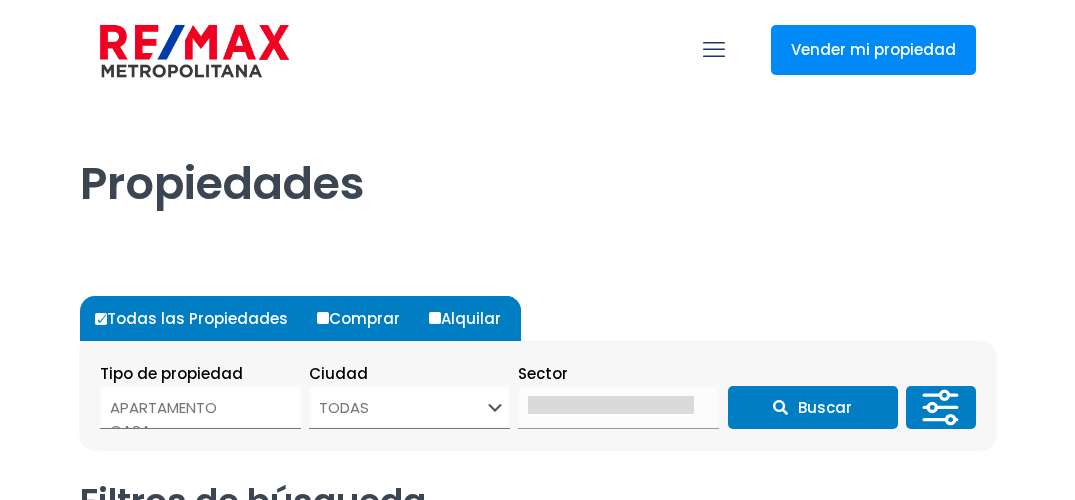 select 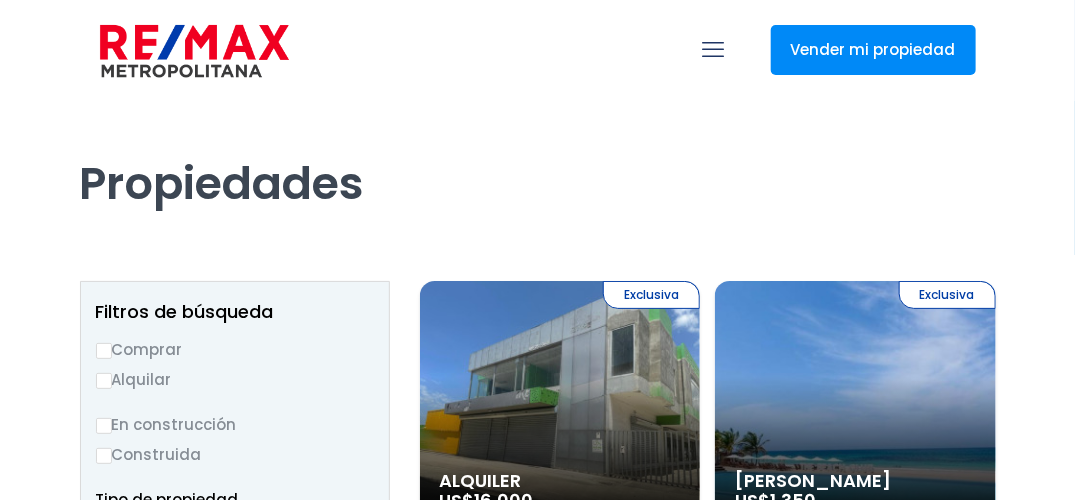 scroll, scrollTop: 0, scrollLeft: 0, axis: both 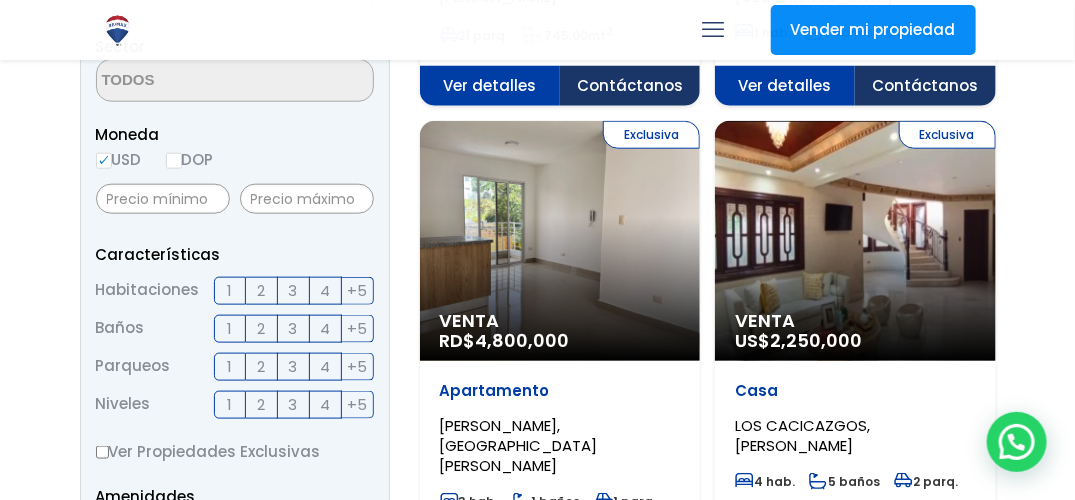 click on "Exclusiva
Venta
RD$  4,800,000" at bounding box center [560, -228] 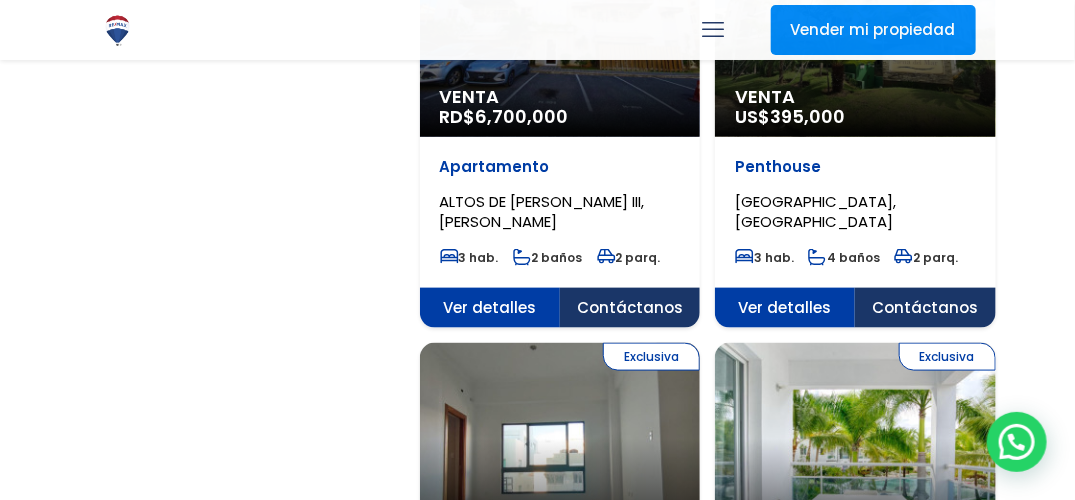 scroll, scrollTop: 3265, scrollLeft: 0, axis: vertical 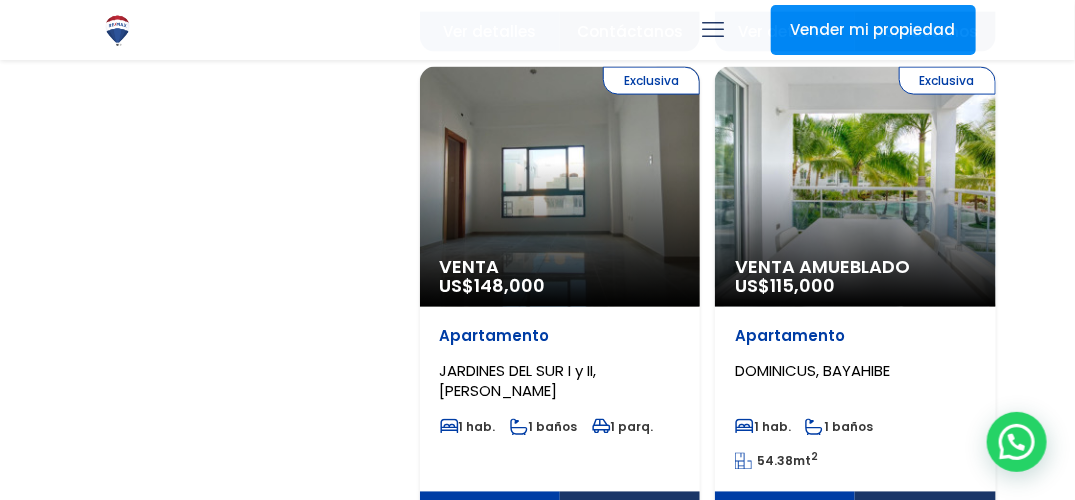 click on "X
Vender mi propiedad
.path{fill:none;stroke:#000;stroke-miterlimit:10;stroke-width:1.5px;}
✕
Propiedades
Todas las Propiedades
Comprar
Alquilar
Tipo de propiedad
APARTAMENTO
CASA
LOCAL COMERCIAL
NAVE INDUSTRIAL FINCA TERRENO NEGOCIO EDIFICIO TURíSTICO" at bounding box center [537, -3222] 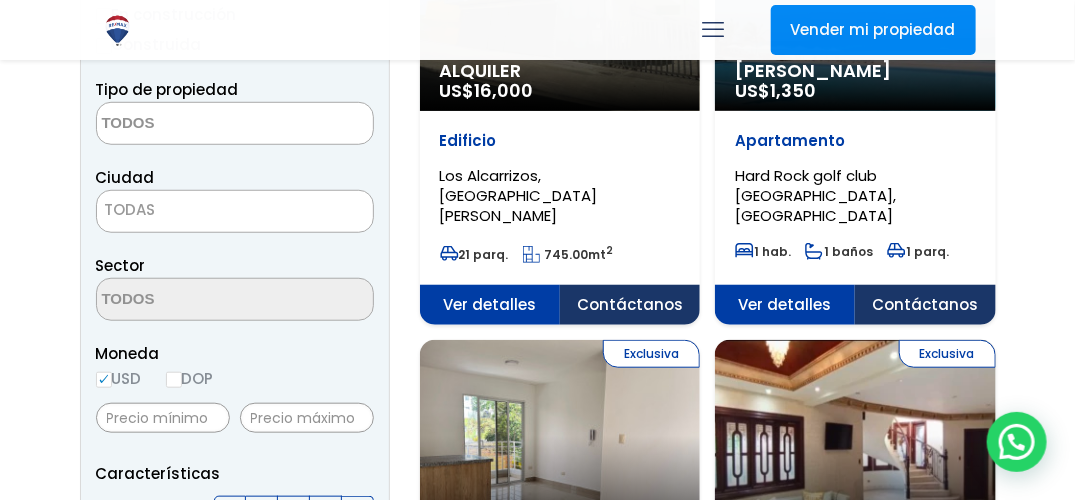 scroll, scrollTop: 0, scrollLeft: 0, axis: both 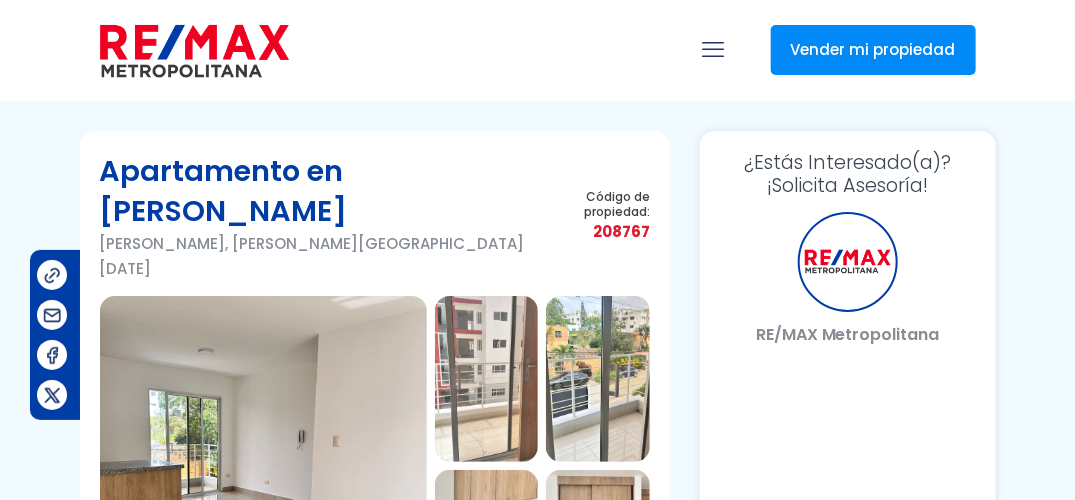 select on "DO" 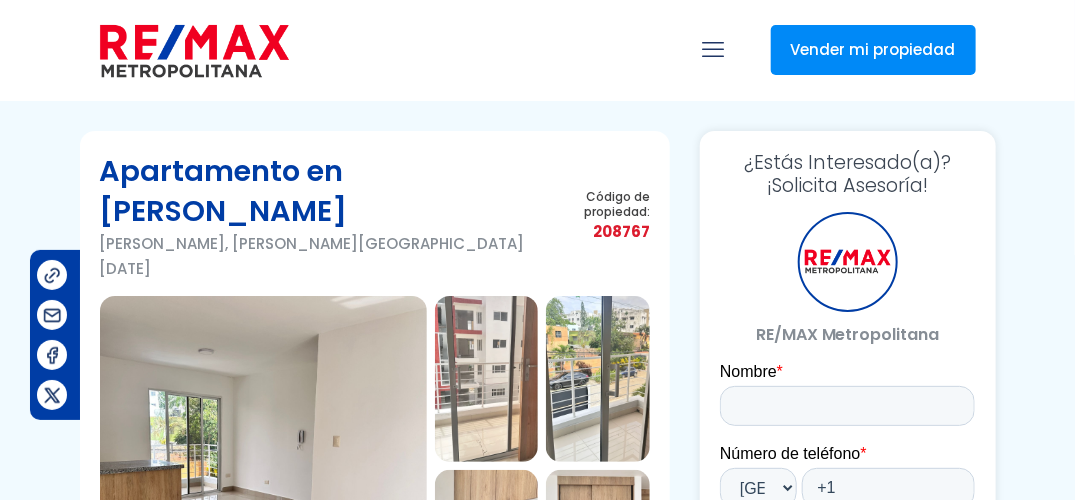 scroll, scrollTop: 0, scrollLeft: 0, axis: both 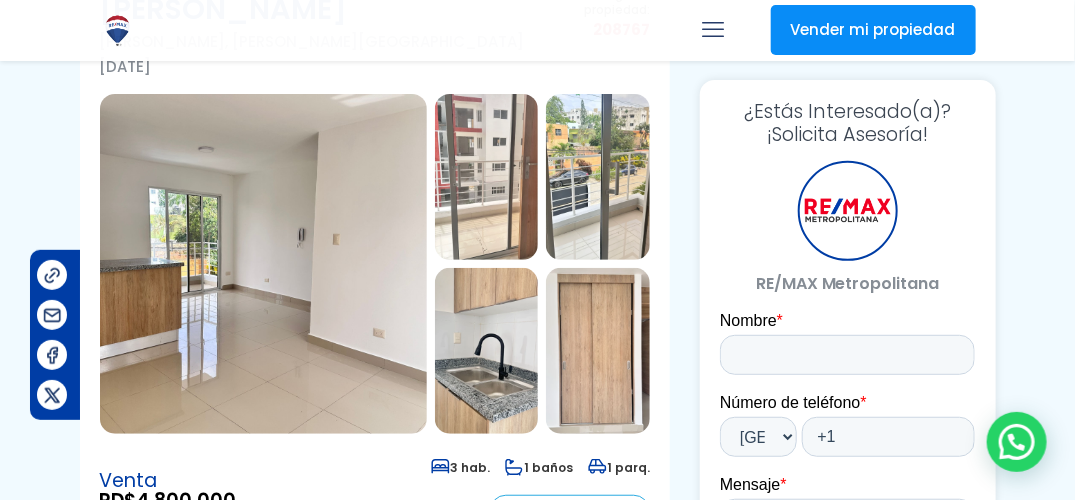 click at bounding box center (263, 264) 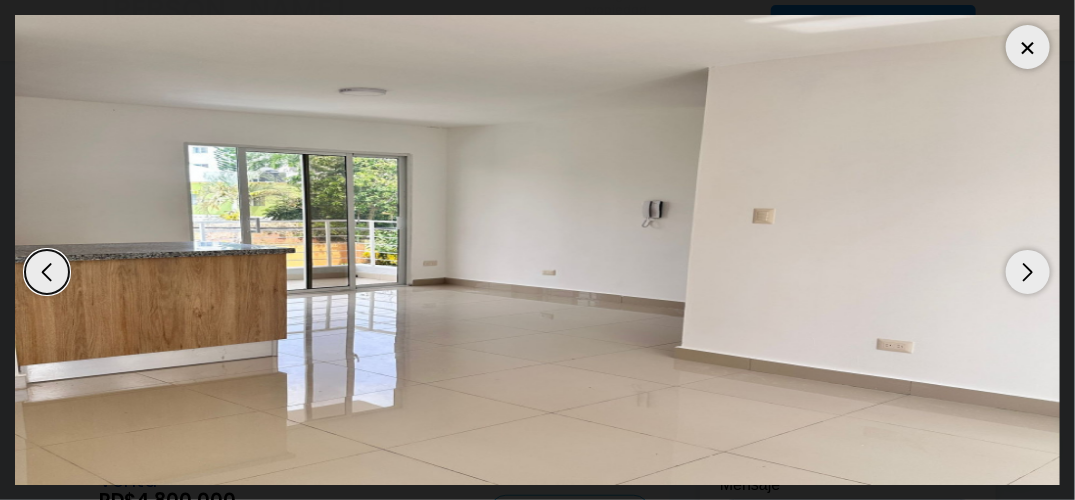 click at bounding box center [1028, 272] 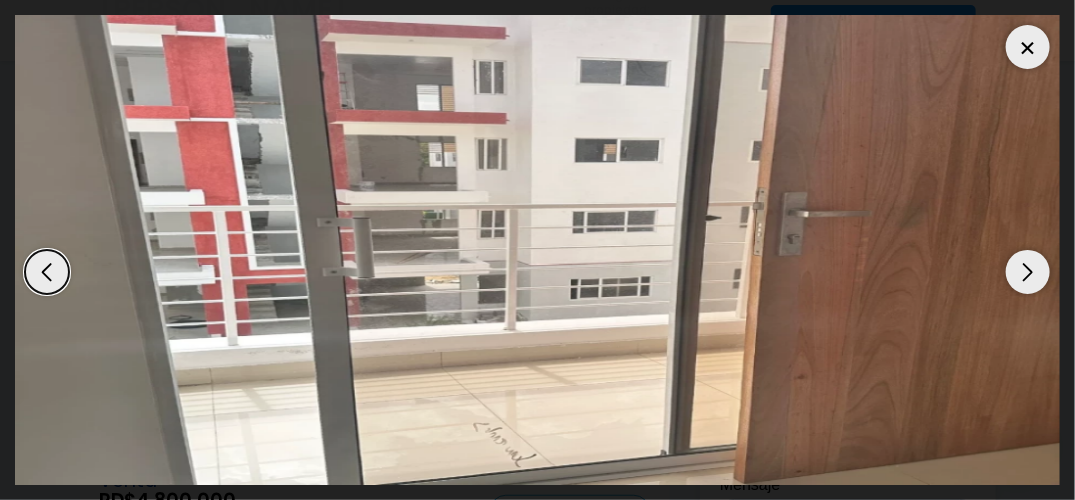 click at bounding box center [1028, 272] 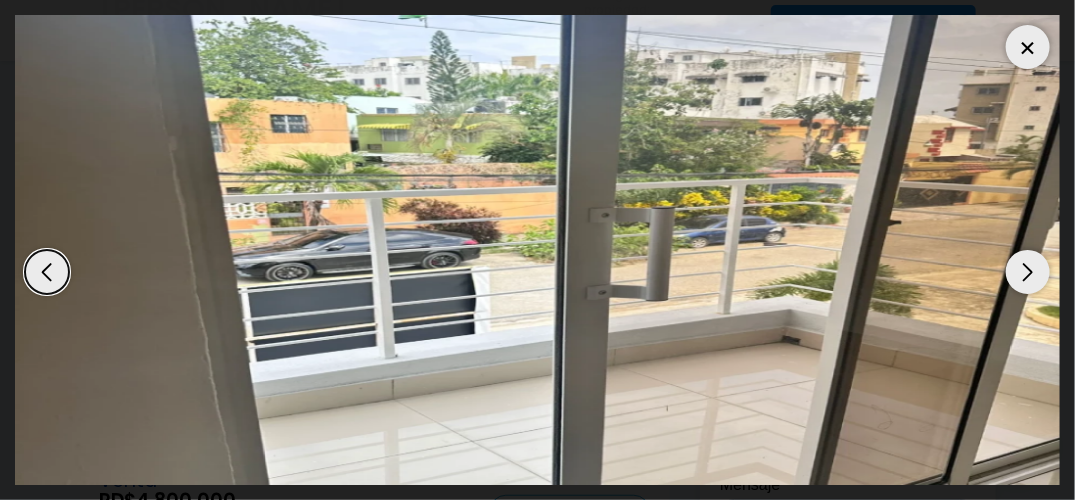 click at bounding box center (1028, 272) 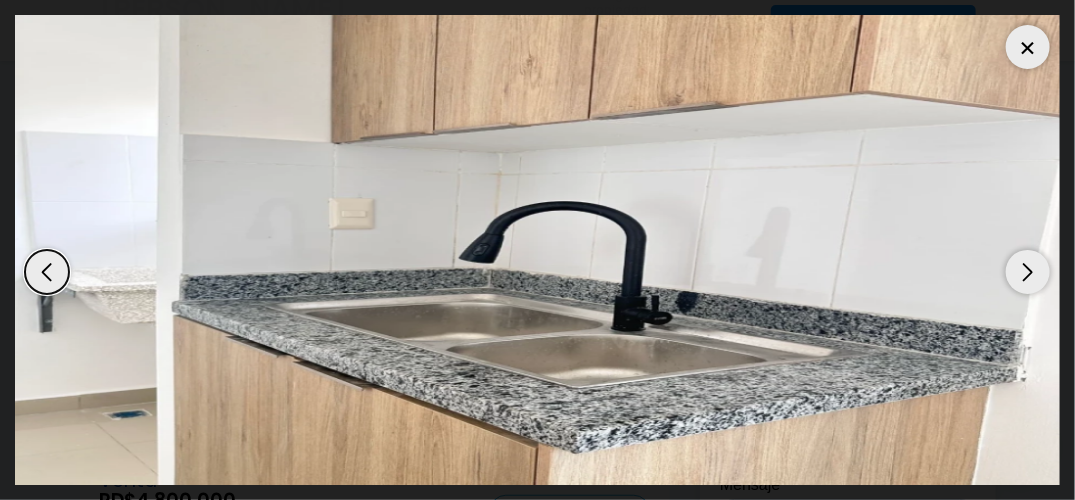 click at bounding box center (1028, 272) 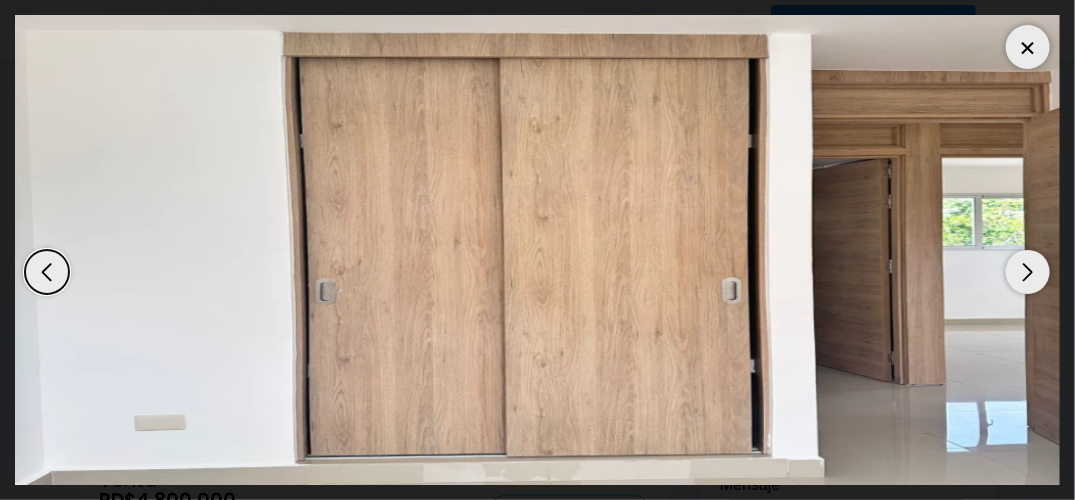 click at bounding box center (1028, 272) 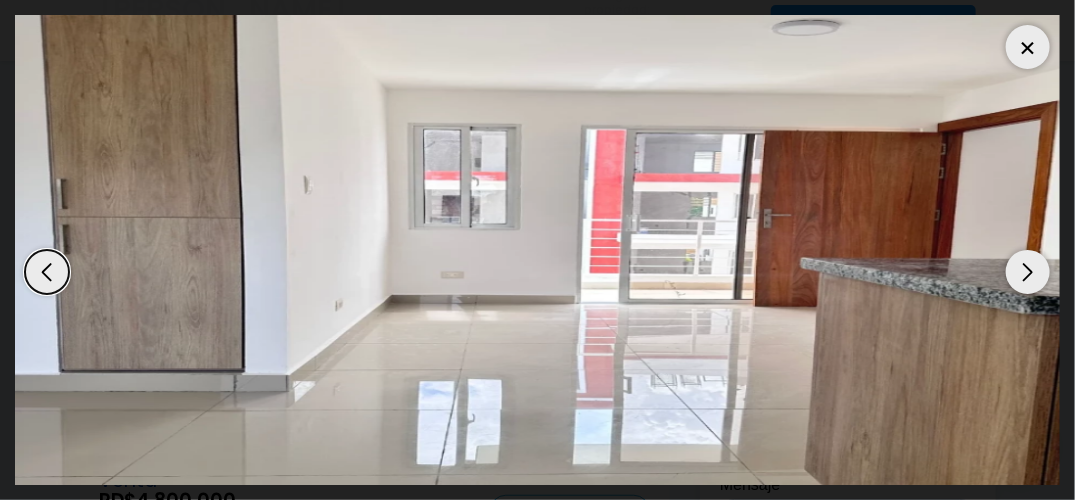 click at bounding box center [1028, 272] 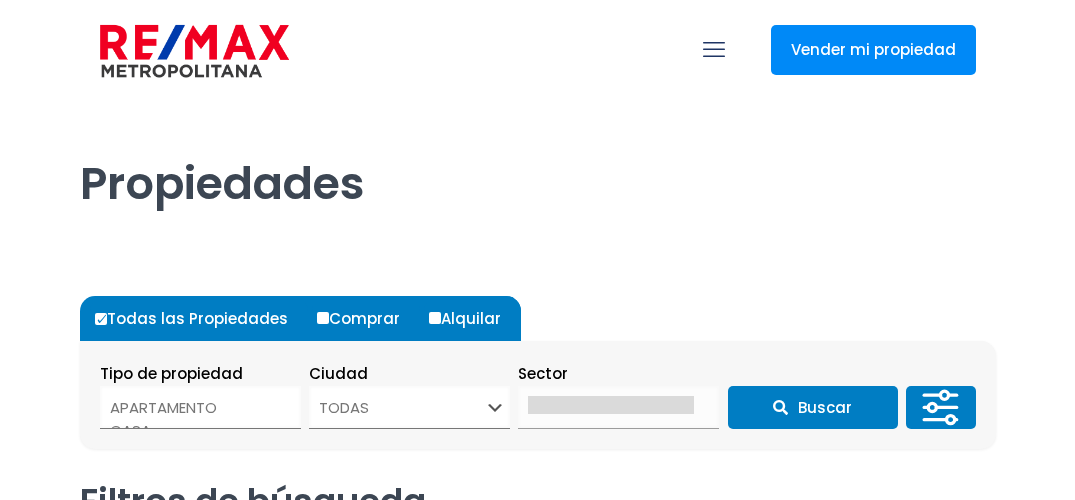 select 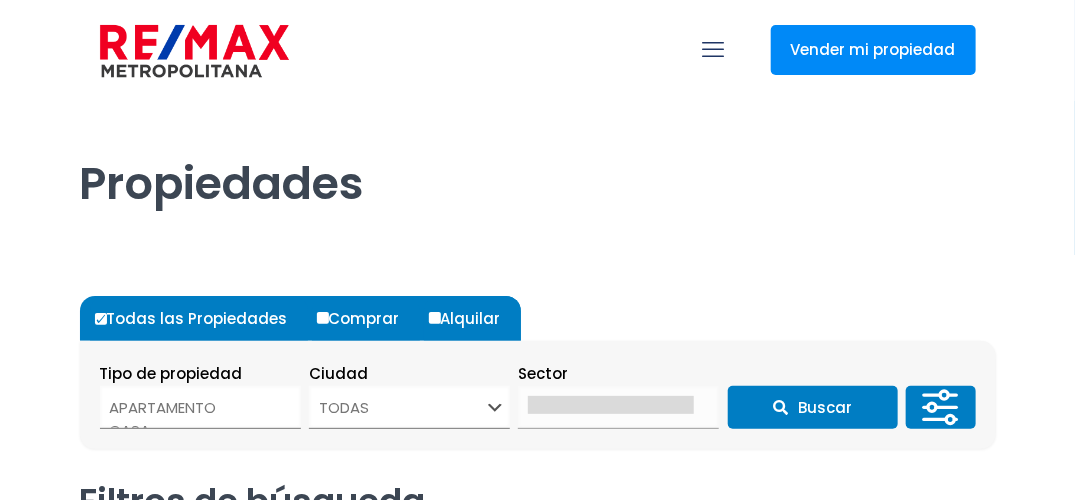 scroll, scrollTop: 0, scrollLeft: 0, axis: both 